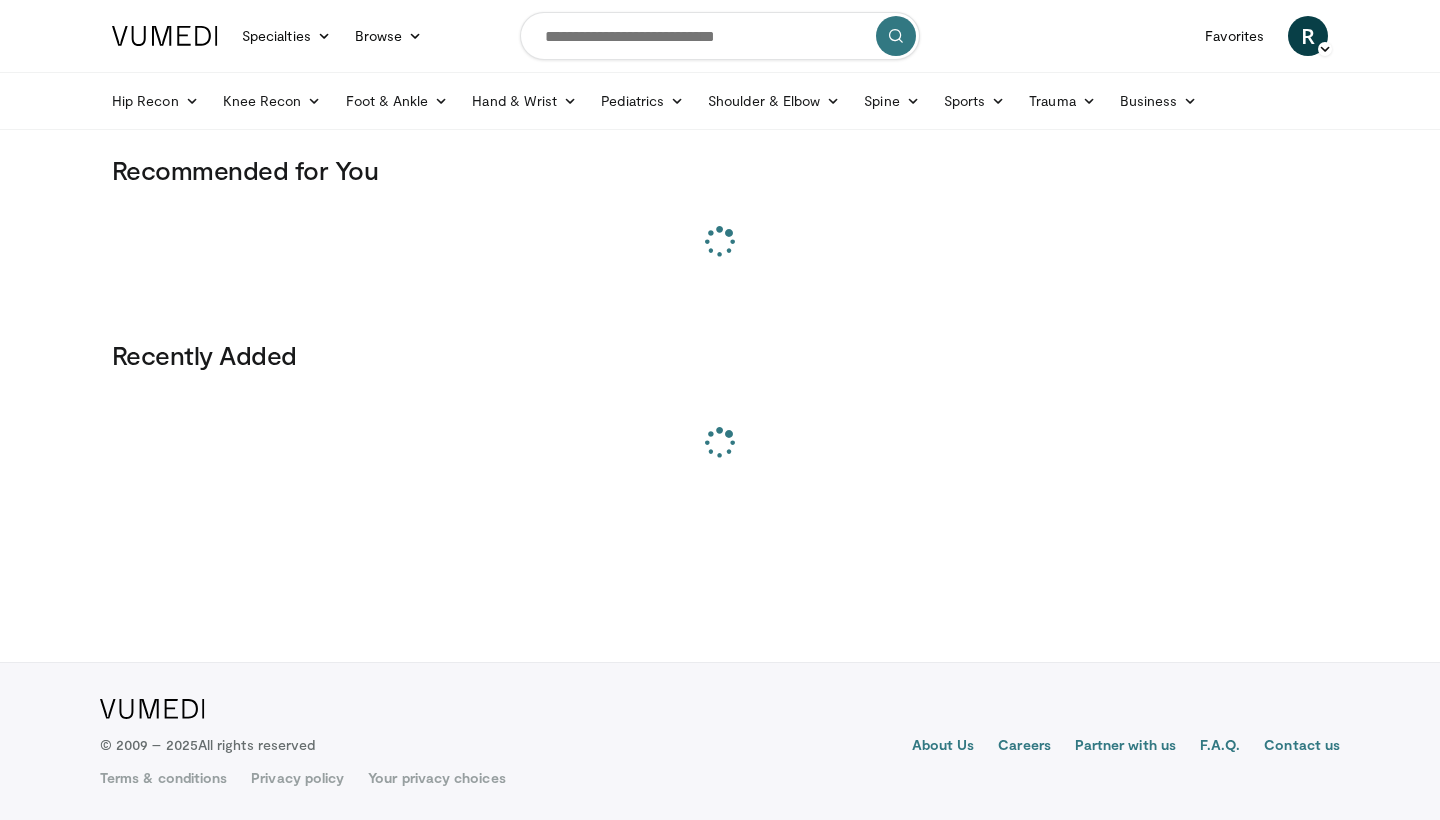 scroll, scrollTop: 0, scrollLeft: 0, axis: both 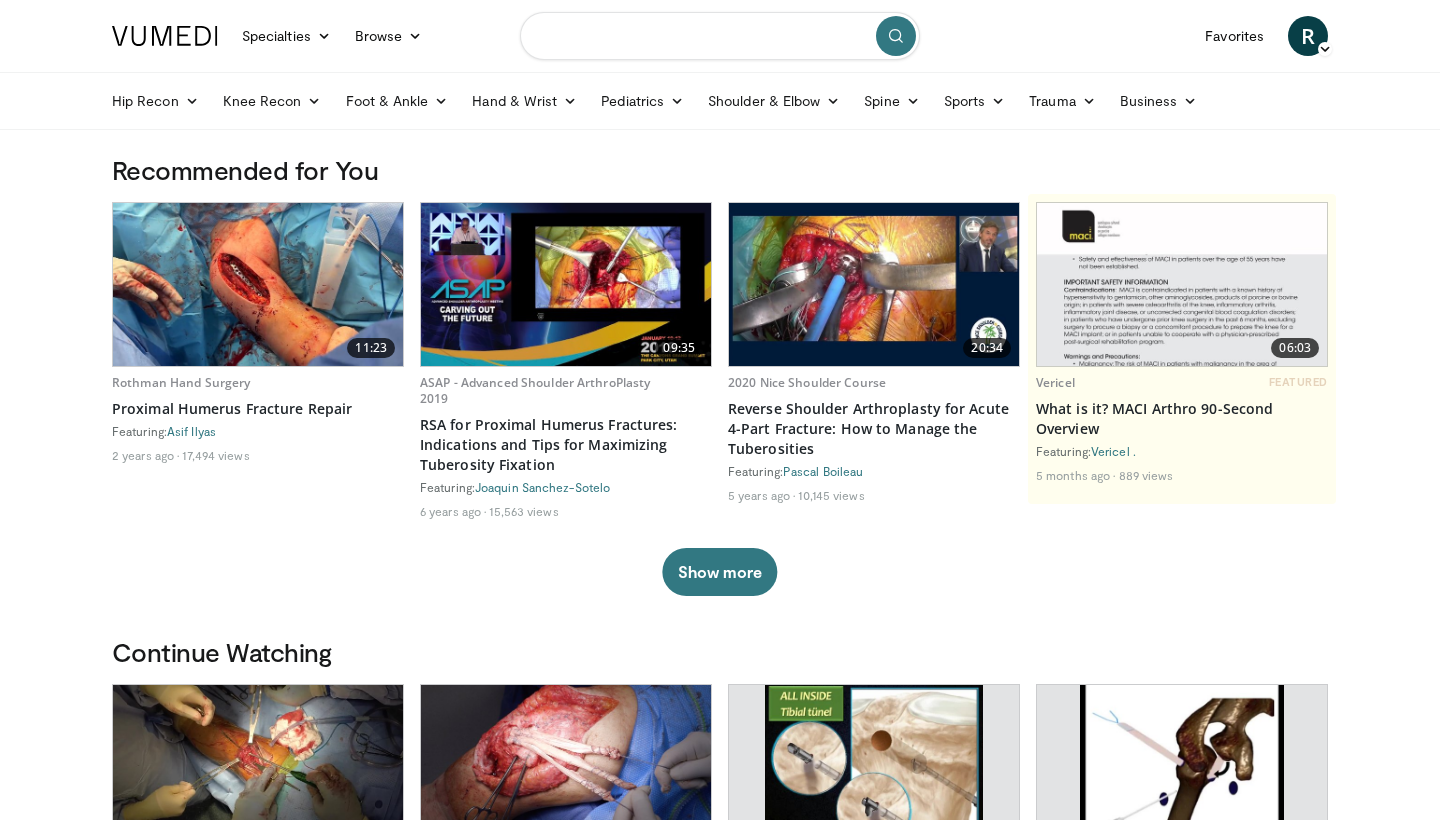 click at bounding box center (720, 36) 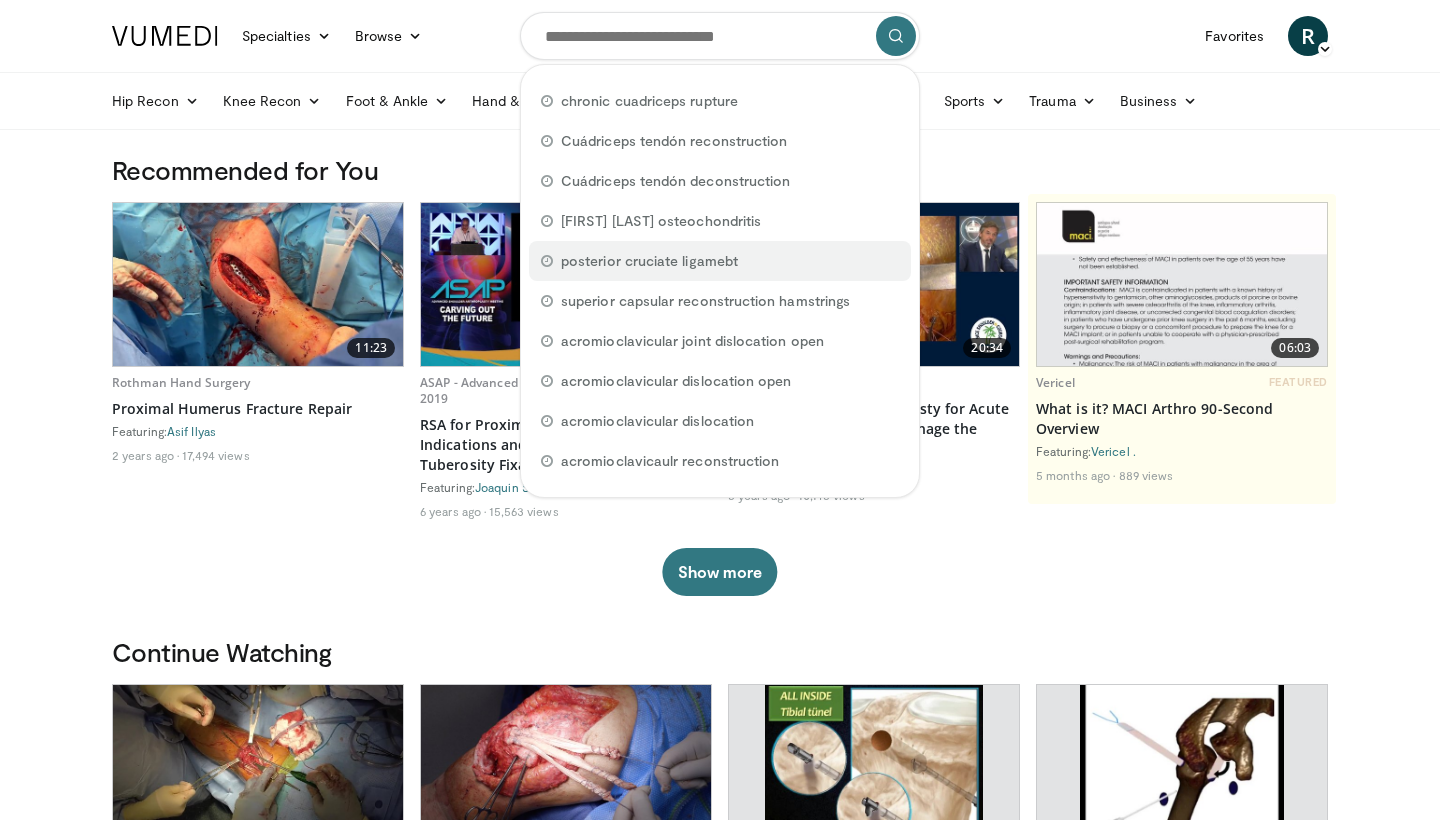 click on "posterior cruciate ligamebt" at bounding box center (720, 261) 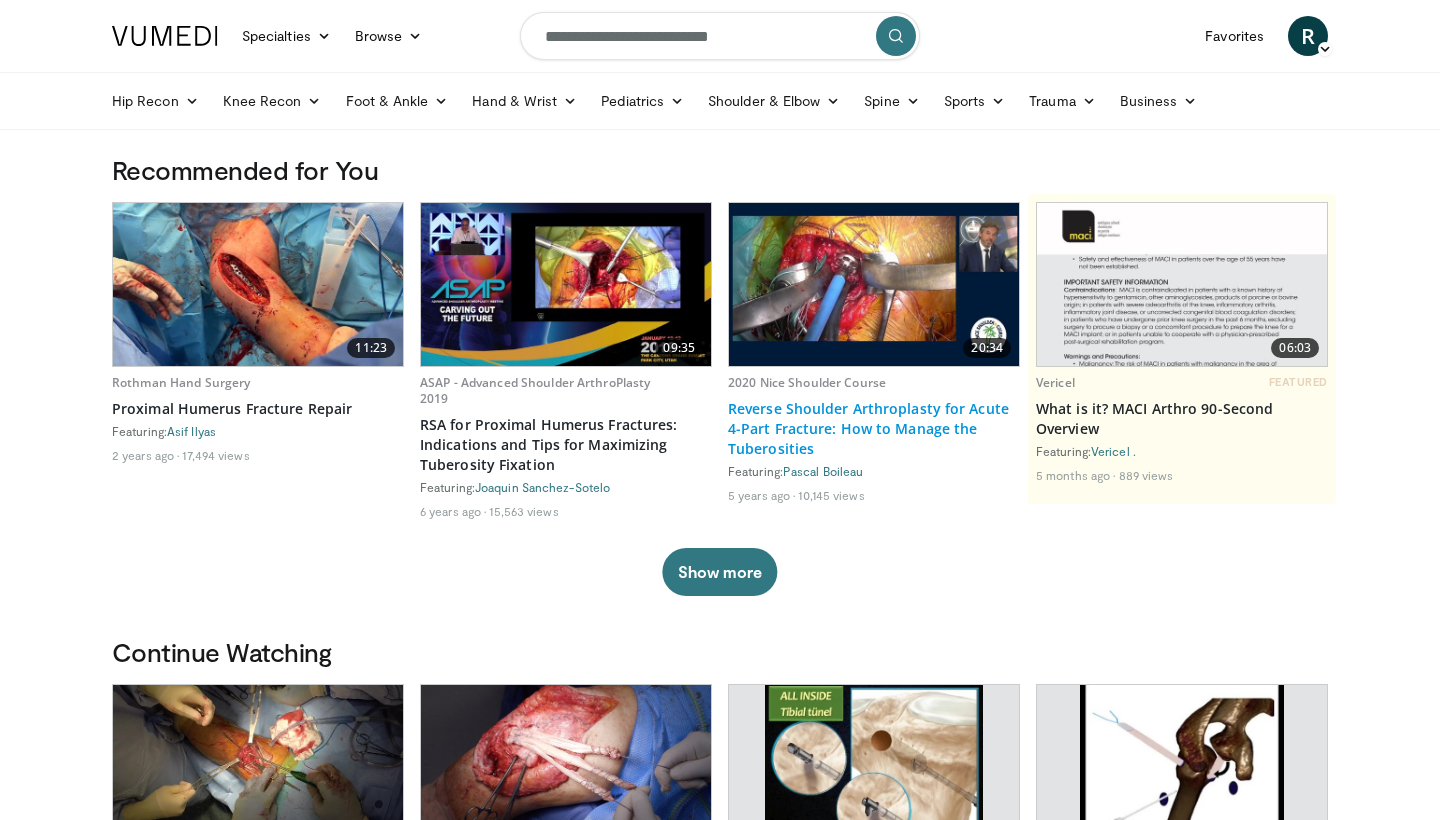 click on "Reverse Shoulder Arthroplasty for Acute 4-Part Fracture: How to Manage the Tuberosities" at bounding box center (874, 429) 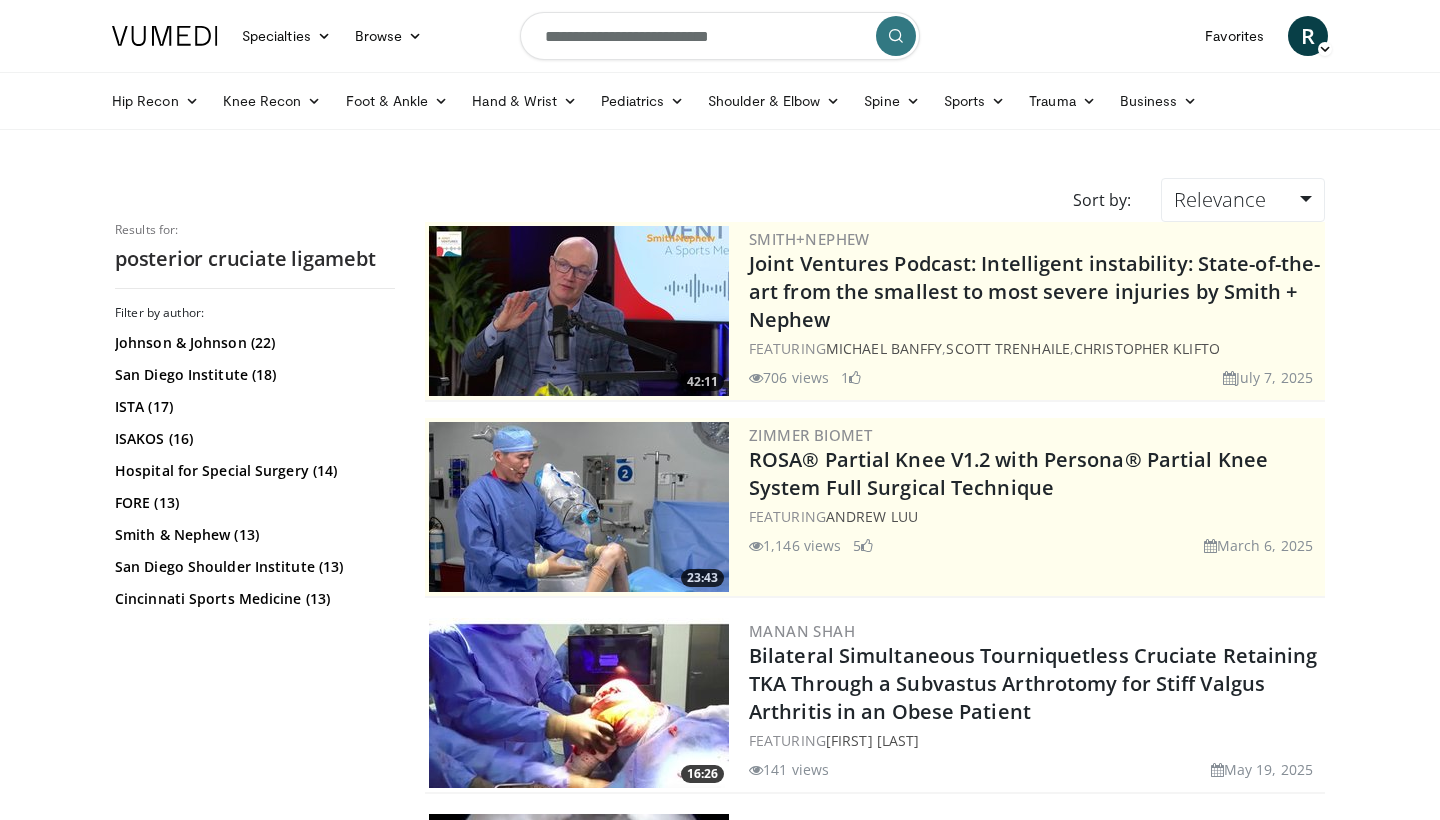 scroll, scrollTop: 0, scrollLeft: 0, axis: both 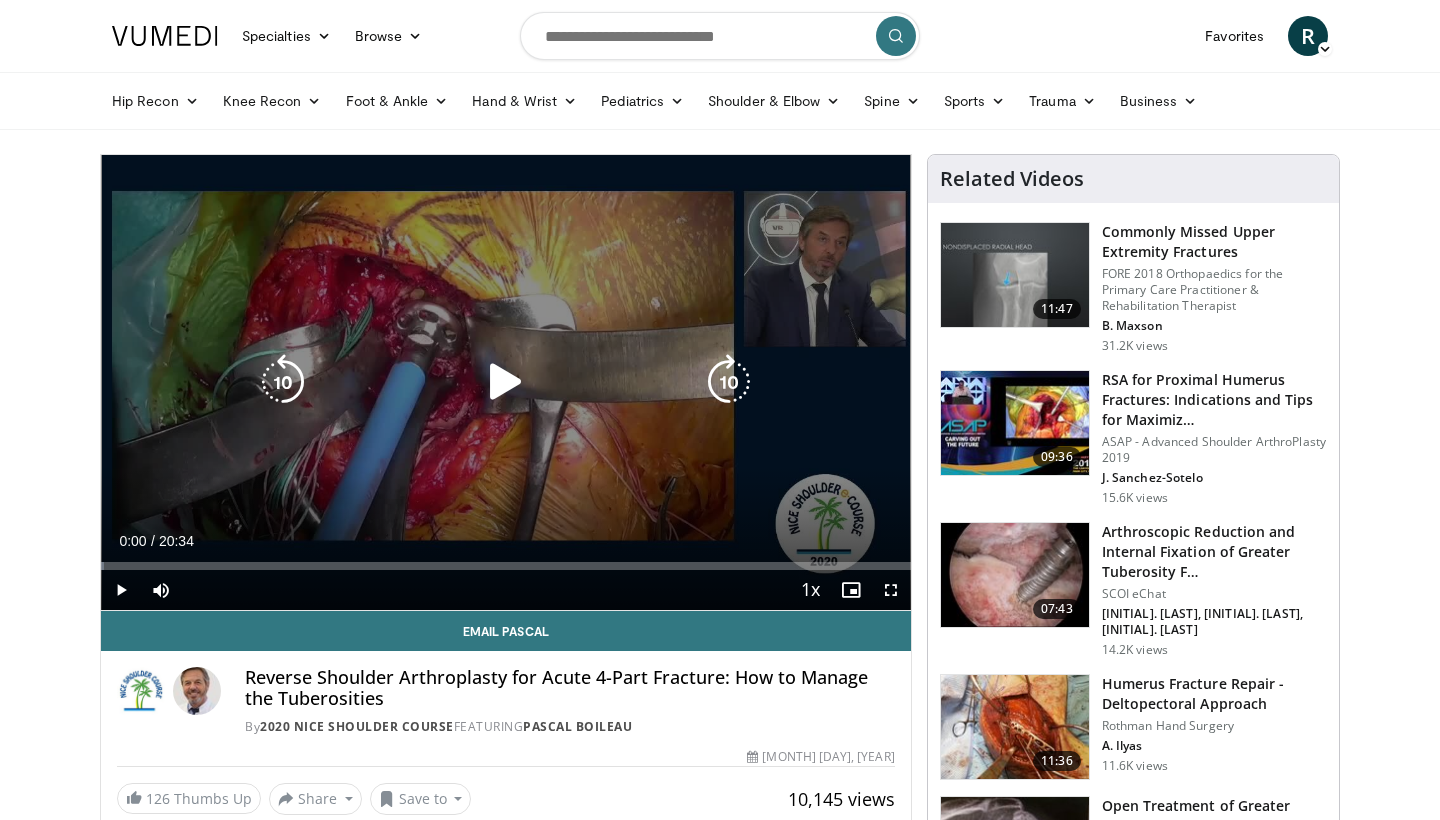 click at bounding box center (506, 382) 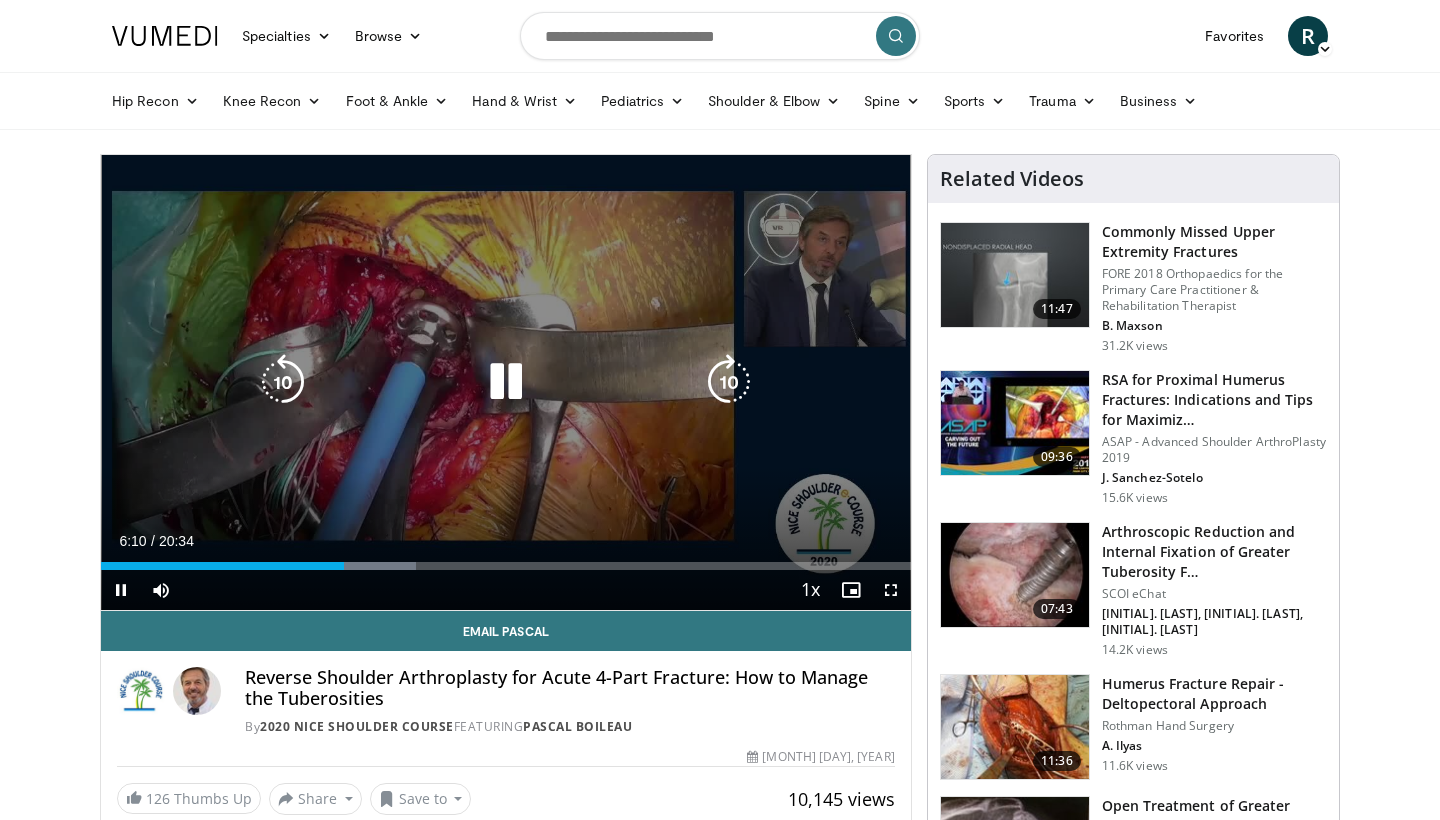click at bounding box center (506, 382) 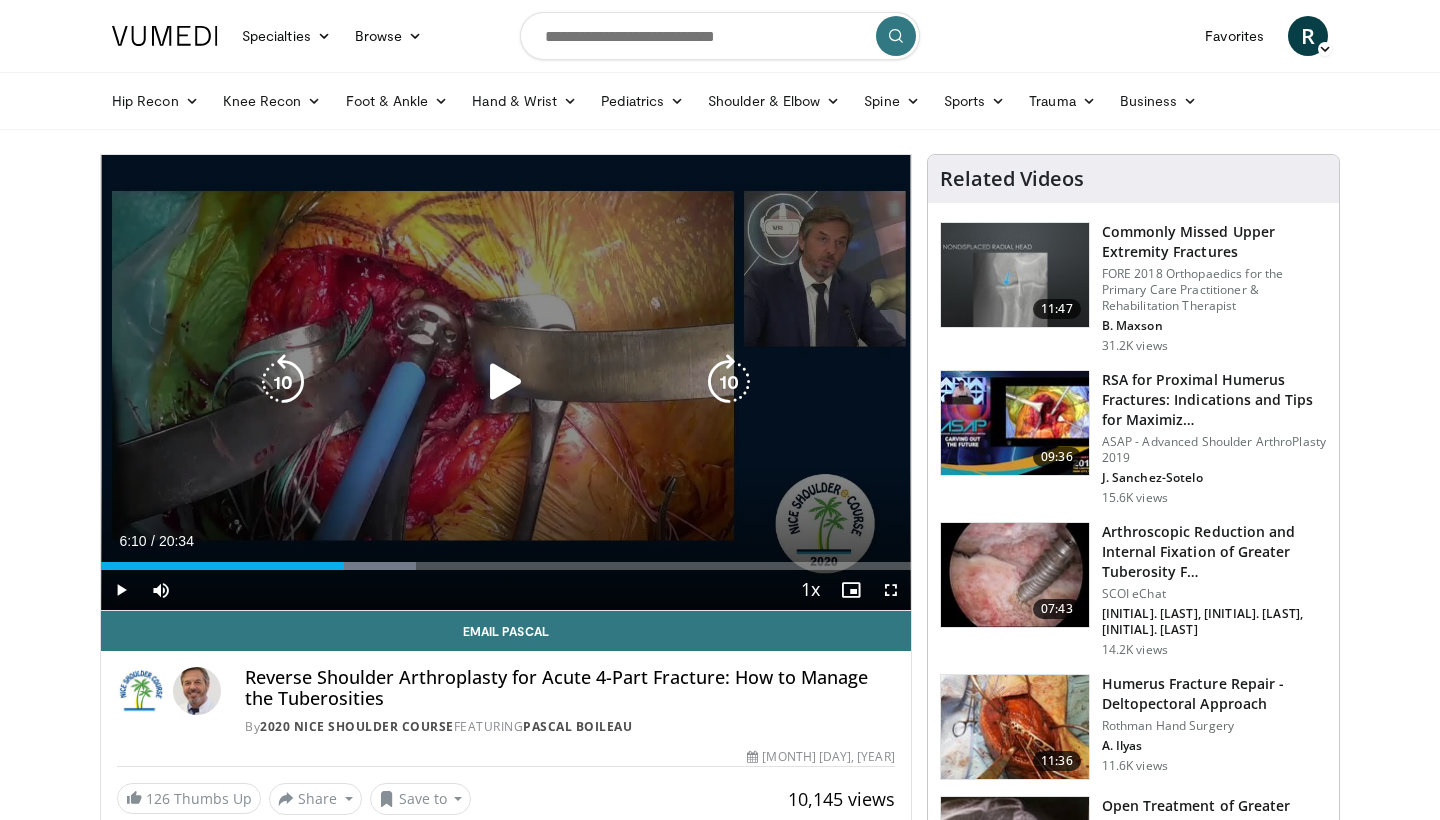 click at bounding box center [506, 382] 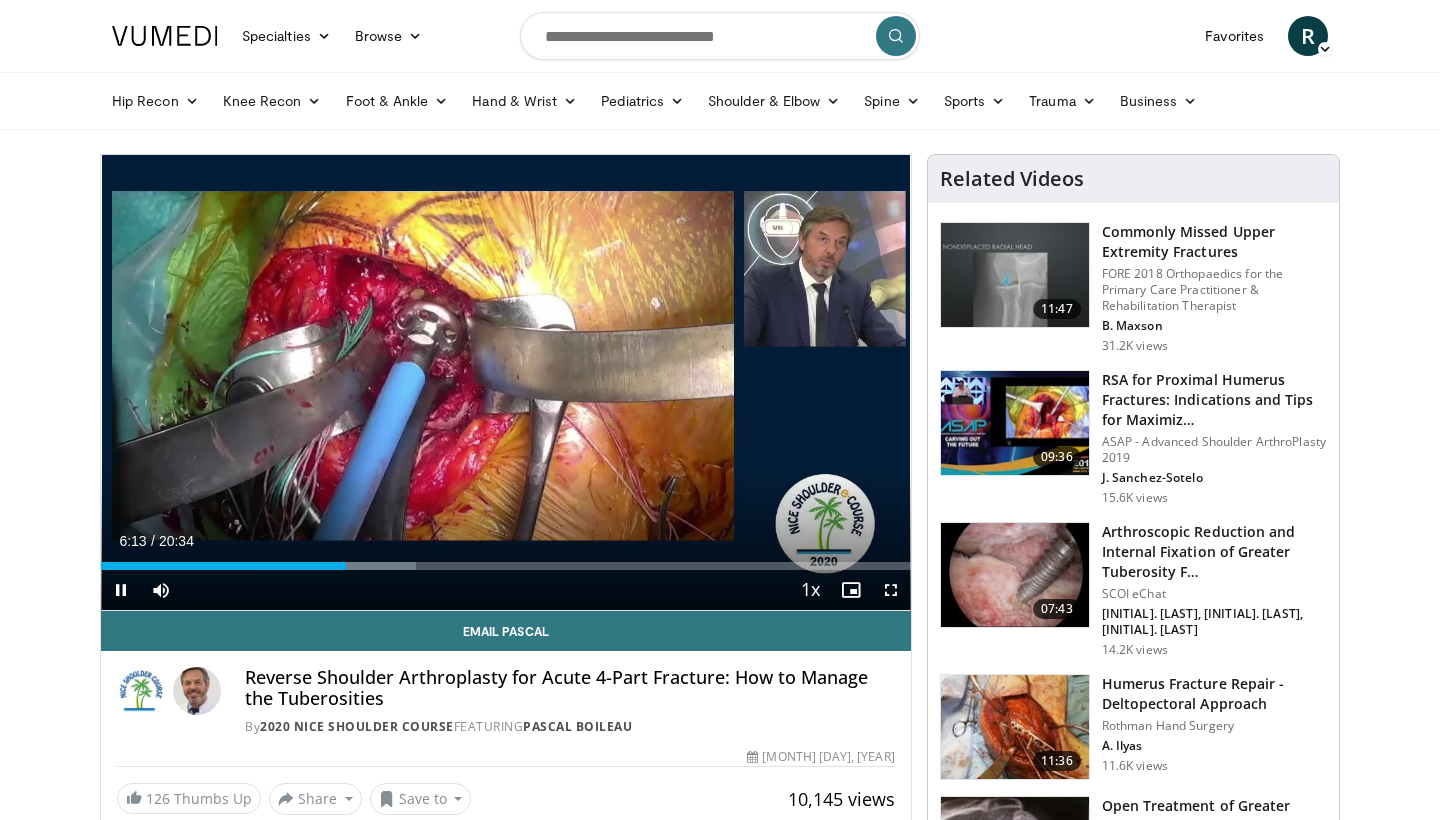 click at bounding box center (891, 590) 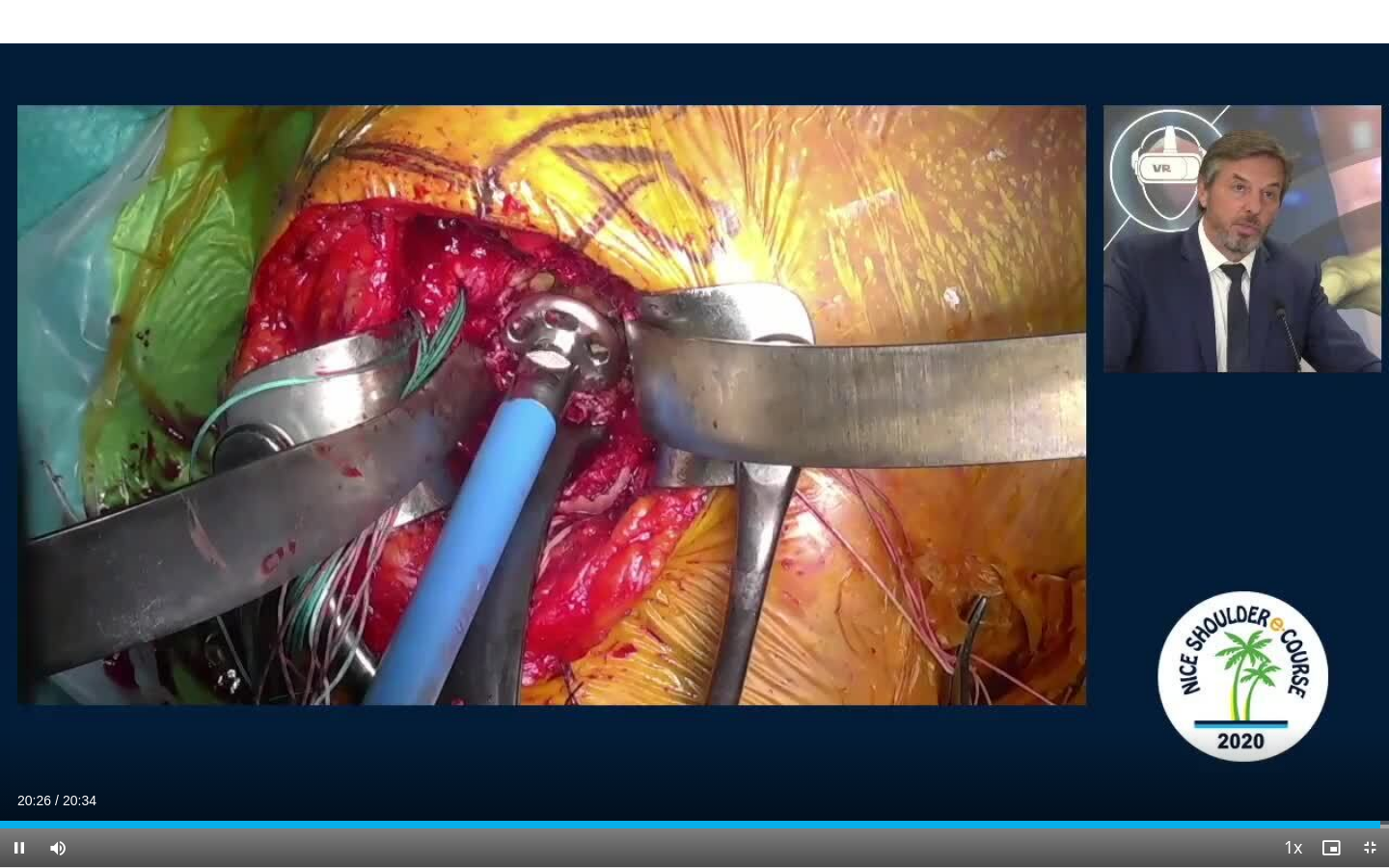 click at bounding box center (1331, 848) 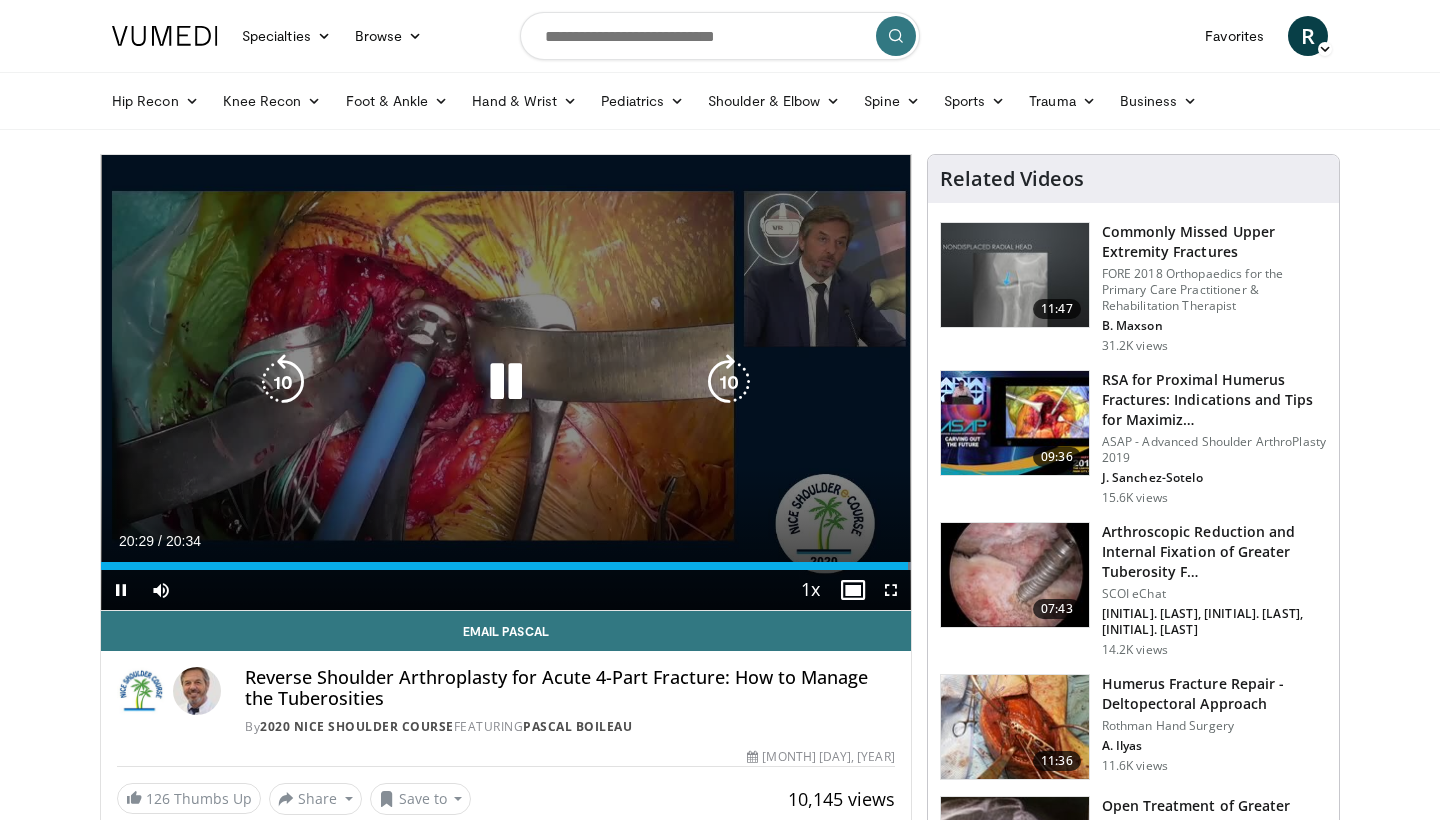 click on "10 seconds
Tap to unmute" at bounding box center [506, 382] 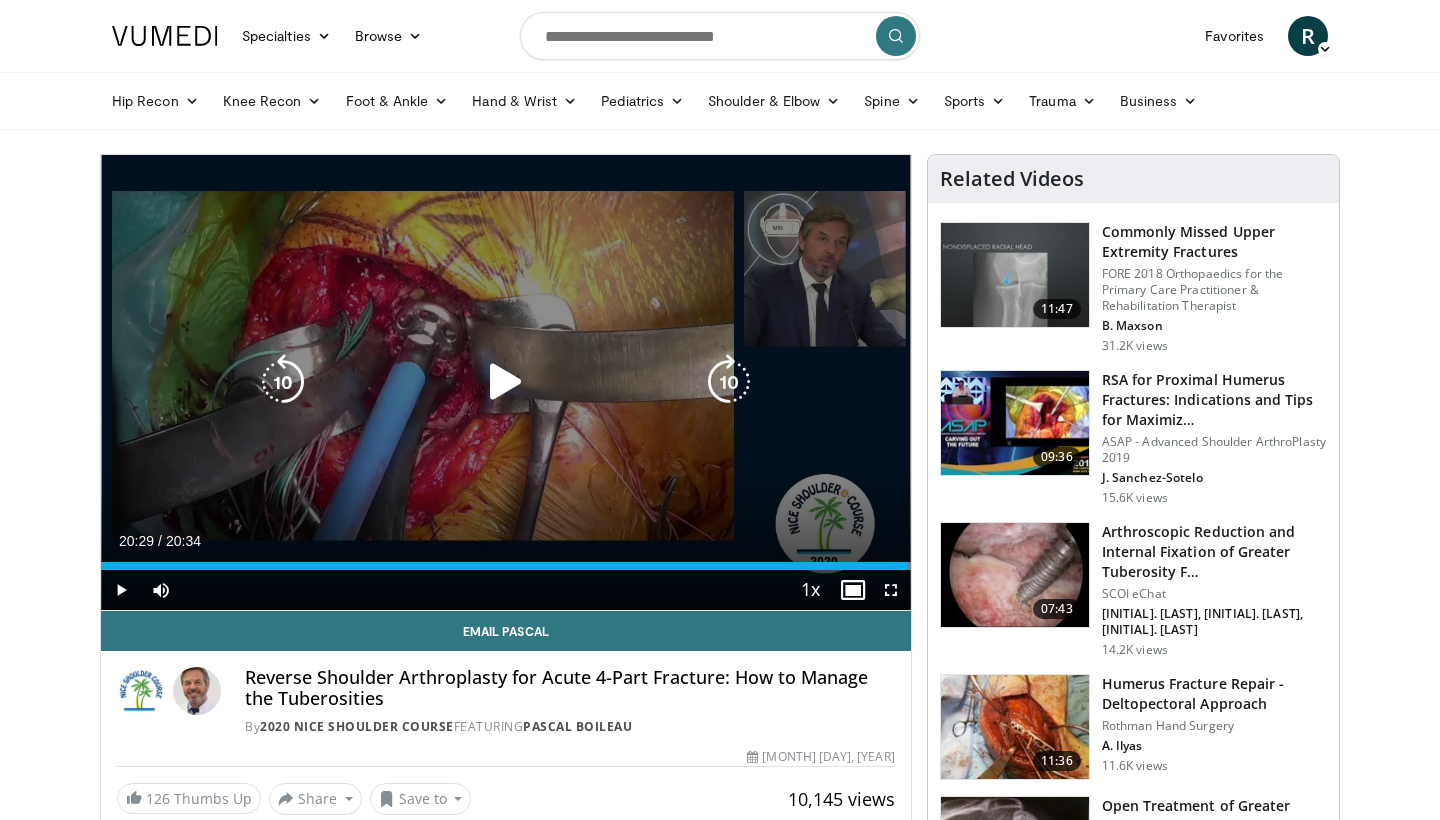 click on "10 seconds
Tap to unmute" at bounding box center [506, 382] 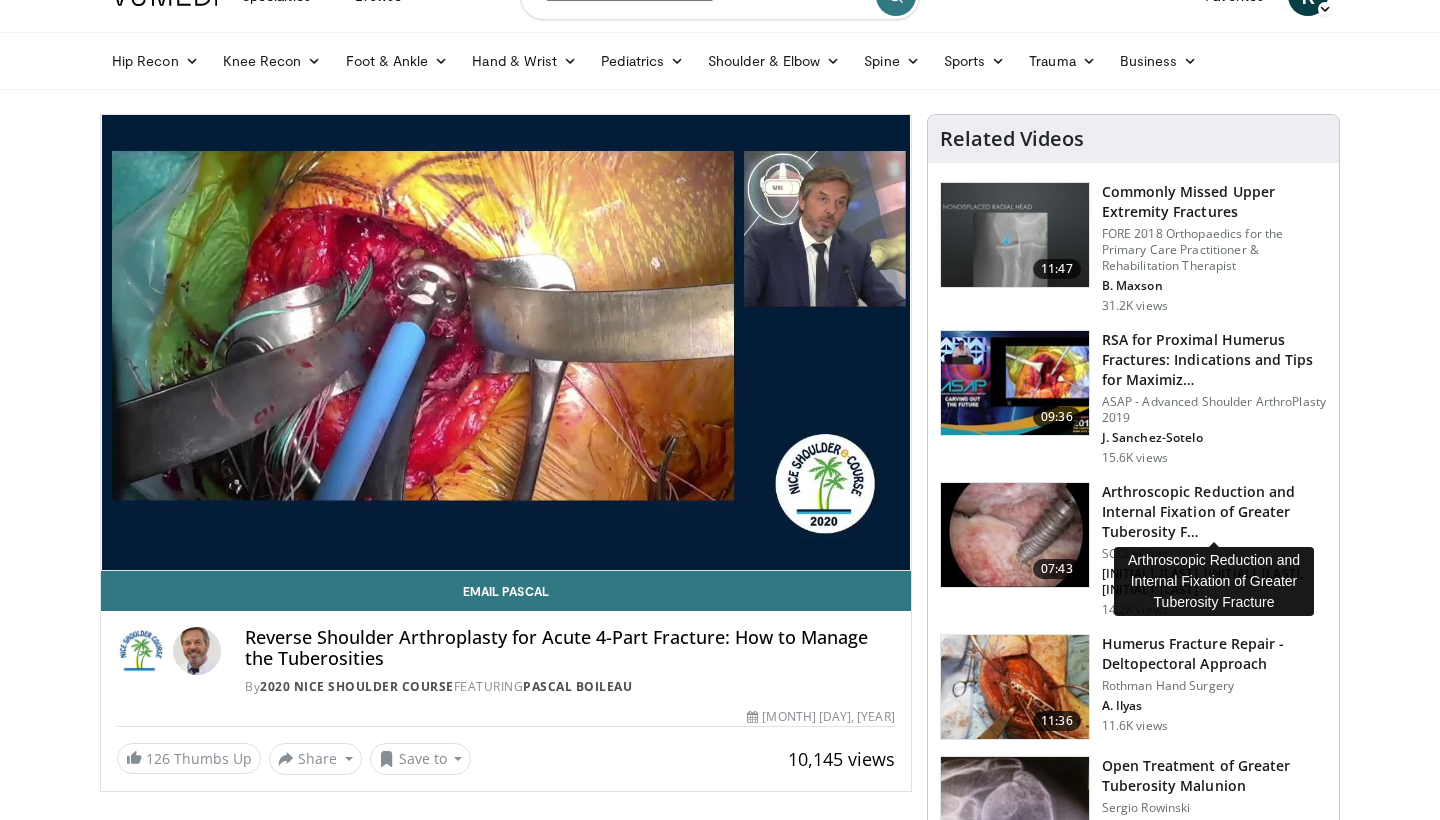 scroll, scrollTop: 41, scrollLeft: 0, axis: vertical 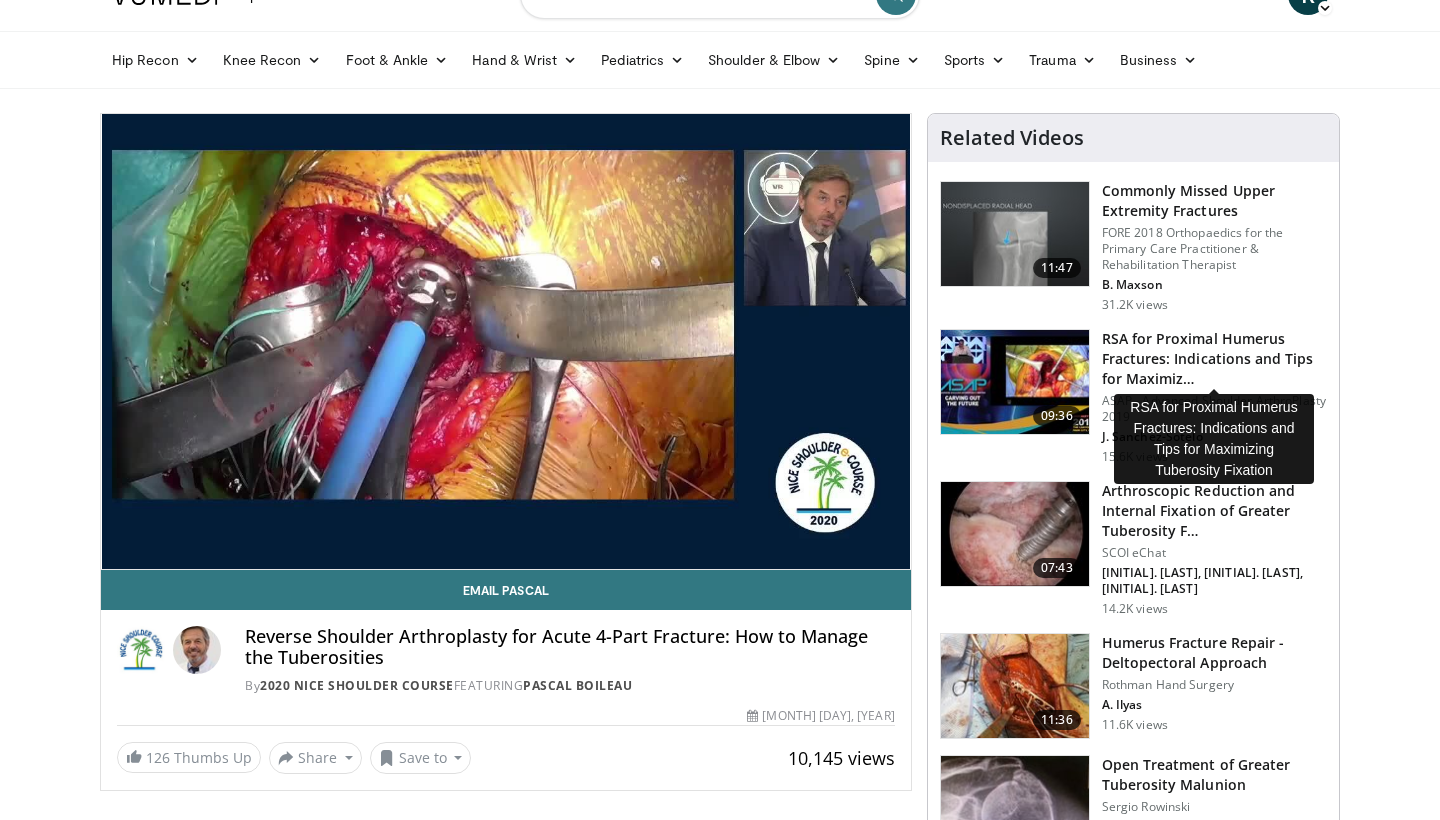 click on "RSA for Proximal Humerus Fractures: Indications and Tips for Maximiz…" at bounding box center (1214, 359) 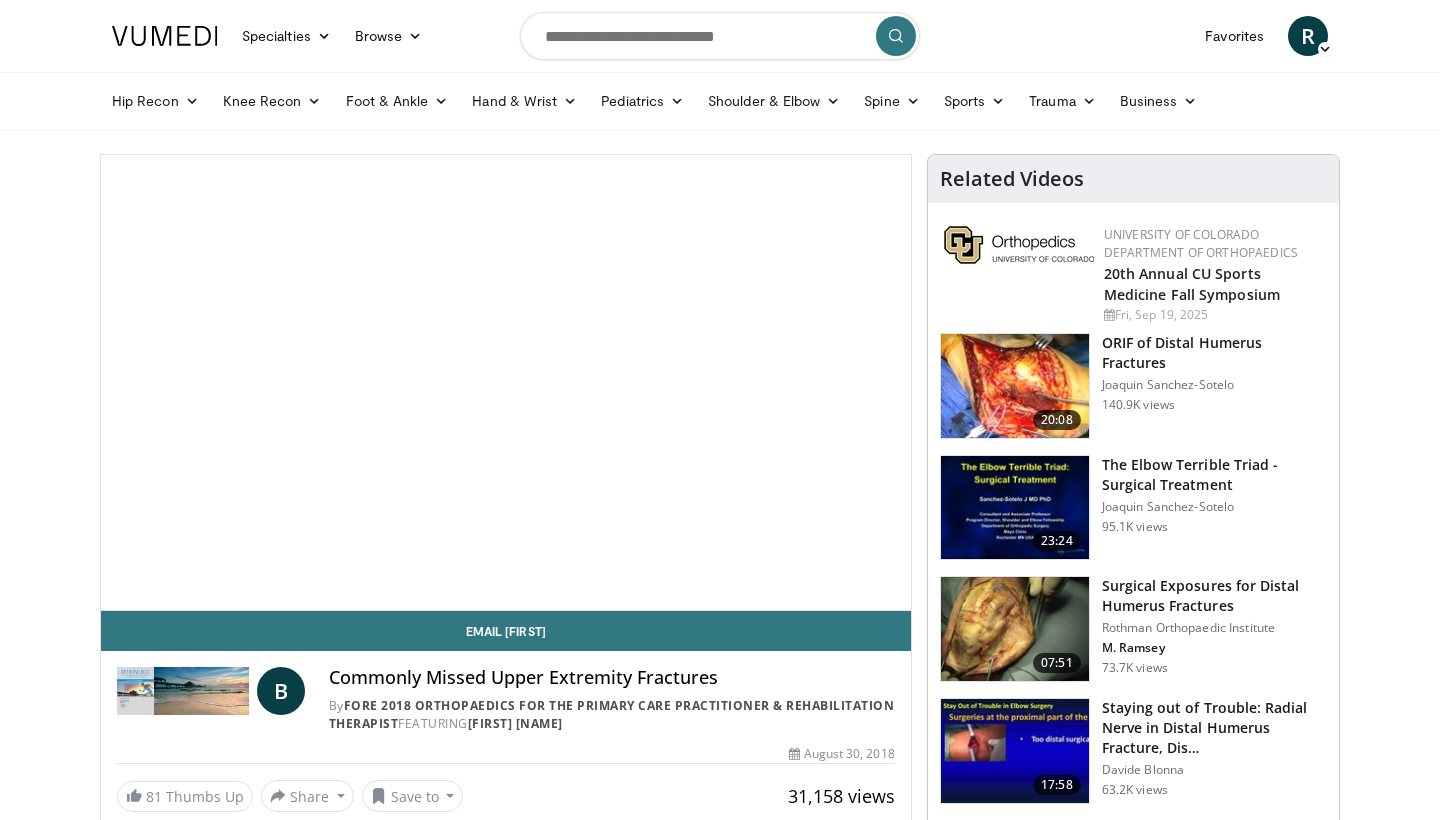 scroll, scrollTop: 0, scrollLeft: 0, axis: both 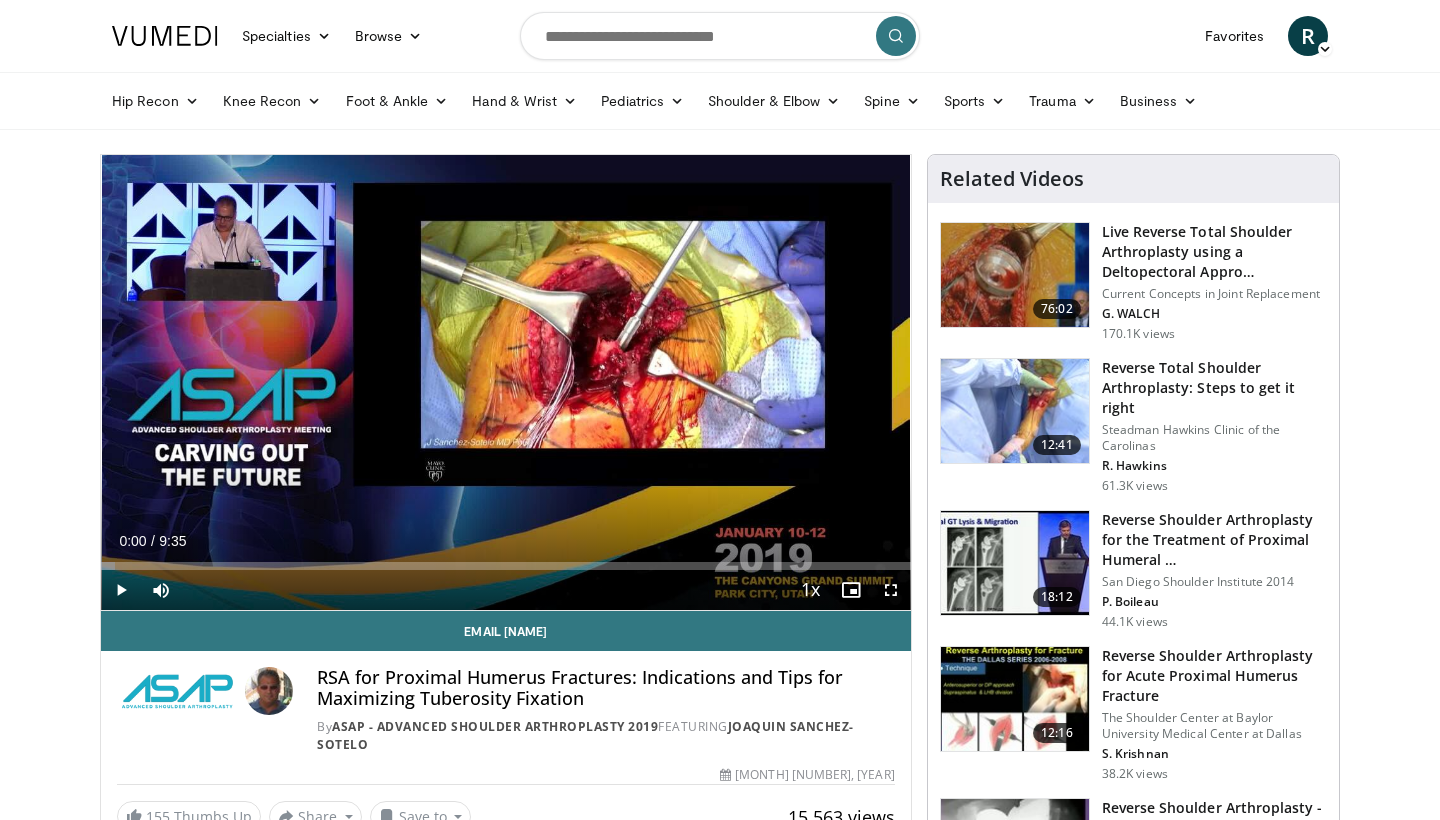 click at bounding box center [891, 590] 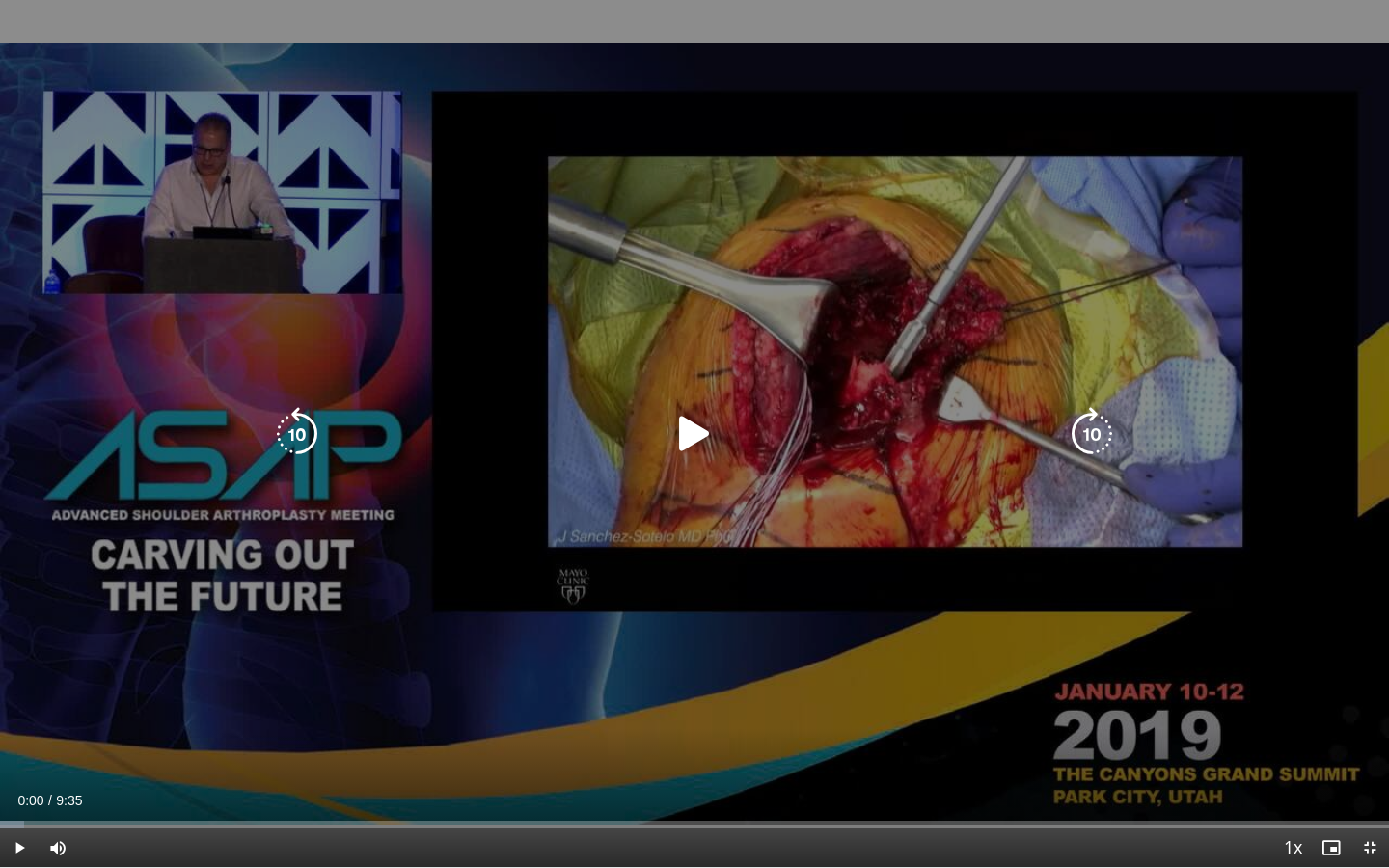 click at bounding box center (694, 434) 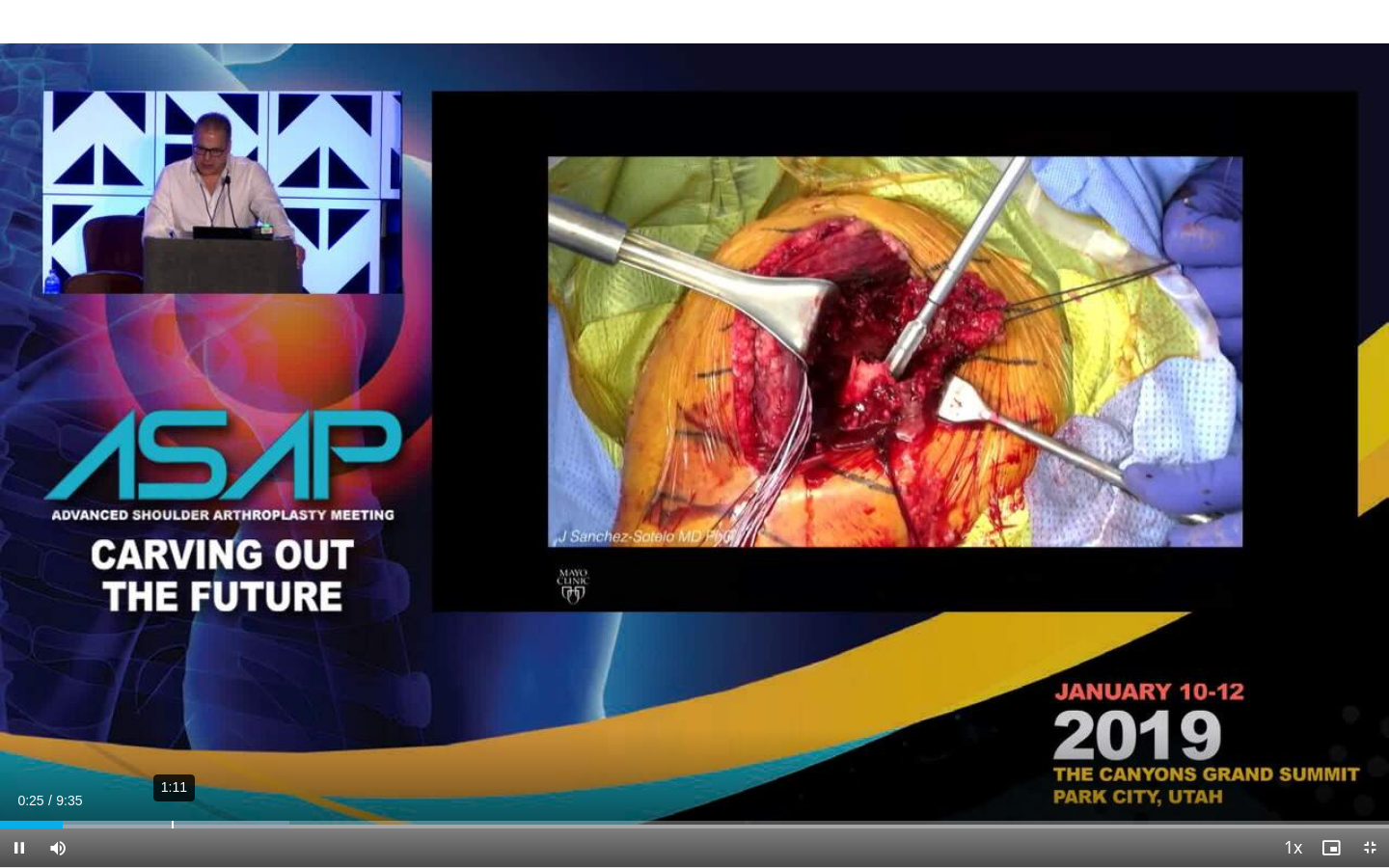 click on "Loaded :  [NUMBER]% [TIME] [TIME]" at bounding box center [694, 819] 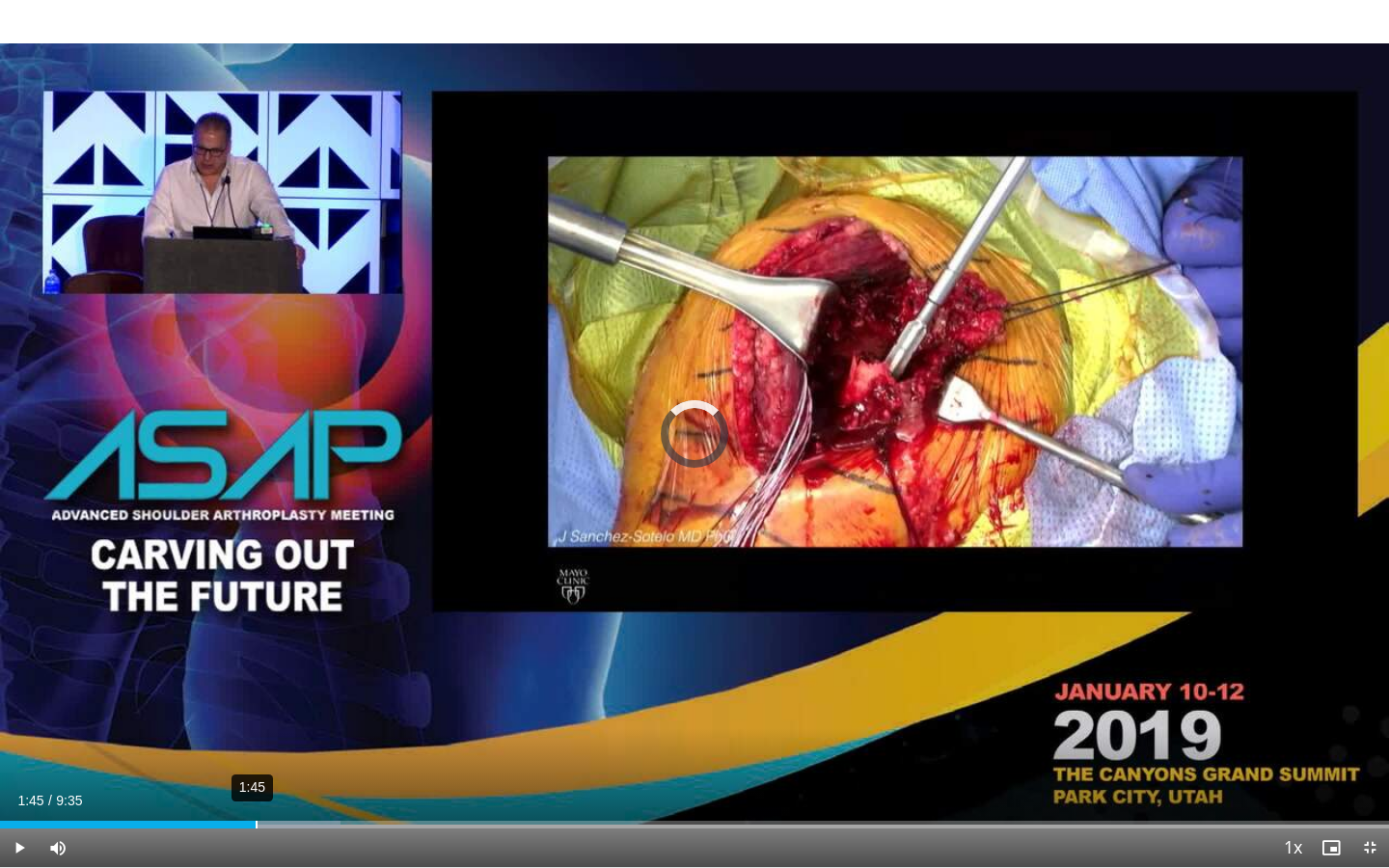 click on "1:45" at bounding box center [257, 825] 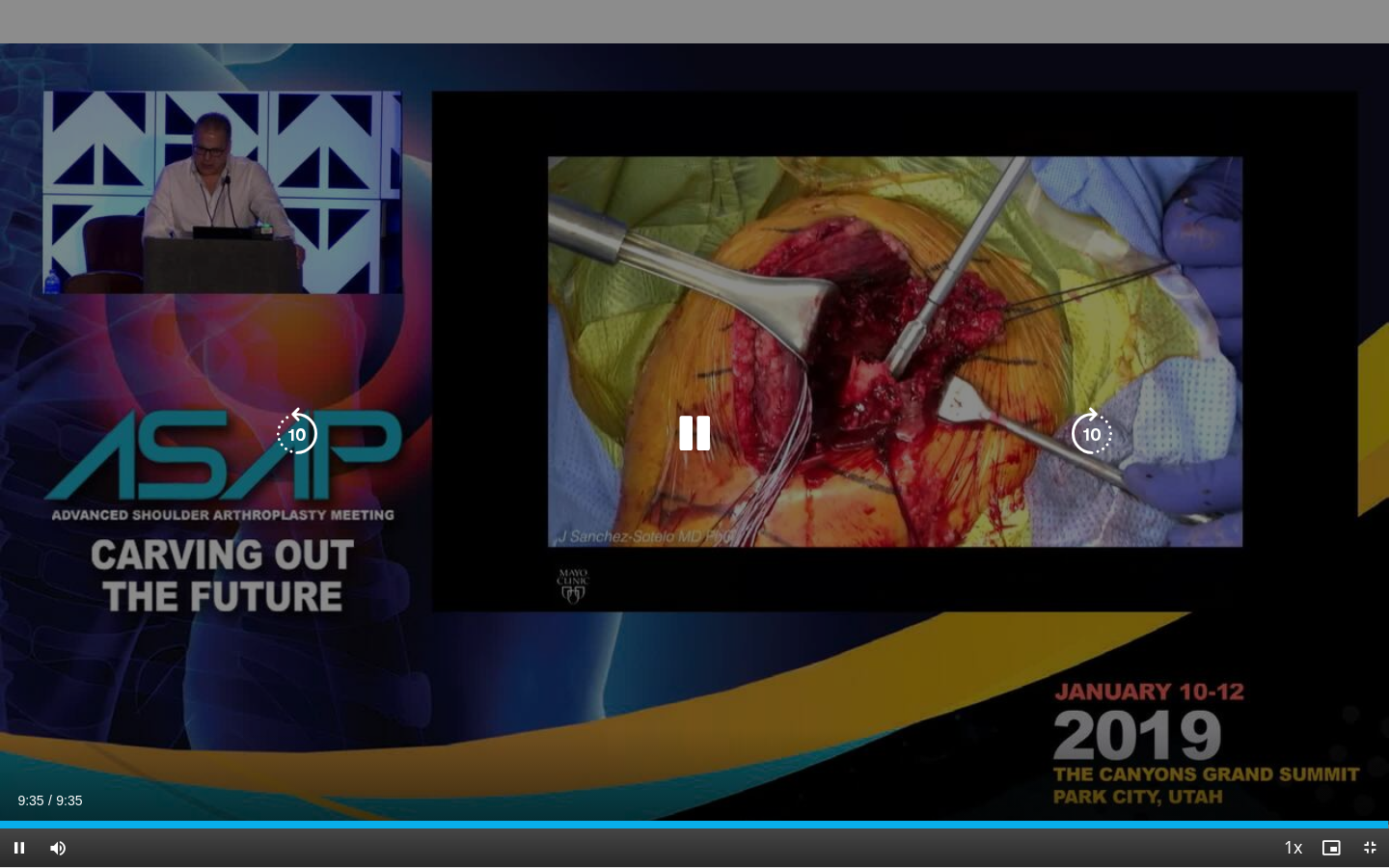 click at bounding box center [694, 434] 